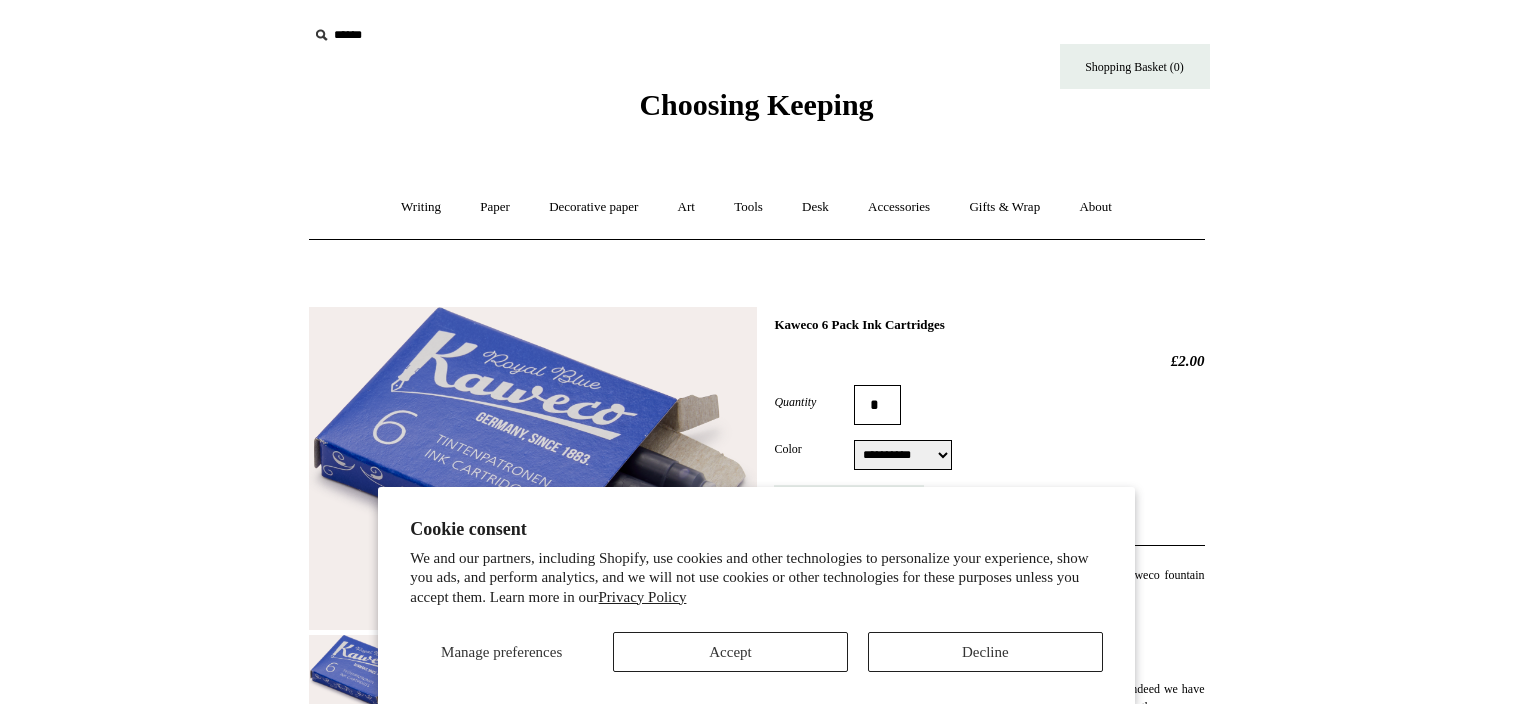 select on "**********" 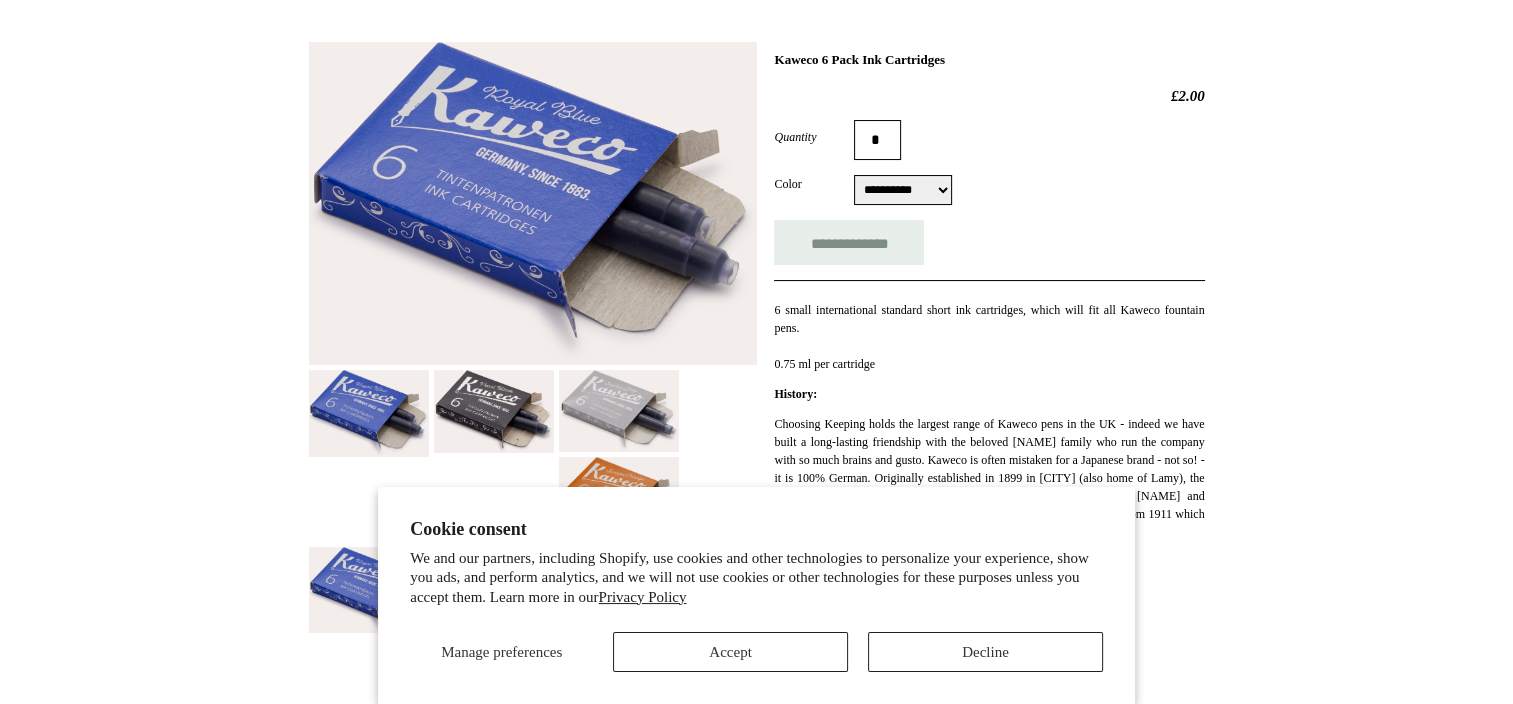 scroll, scrollTop: 300, scrollLeft: 0, axis: vertical 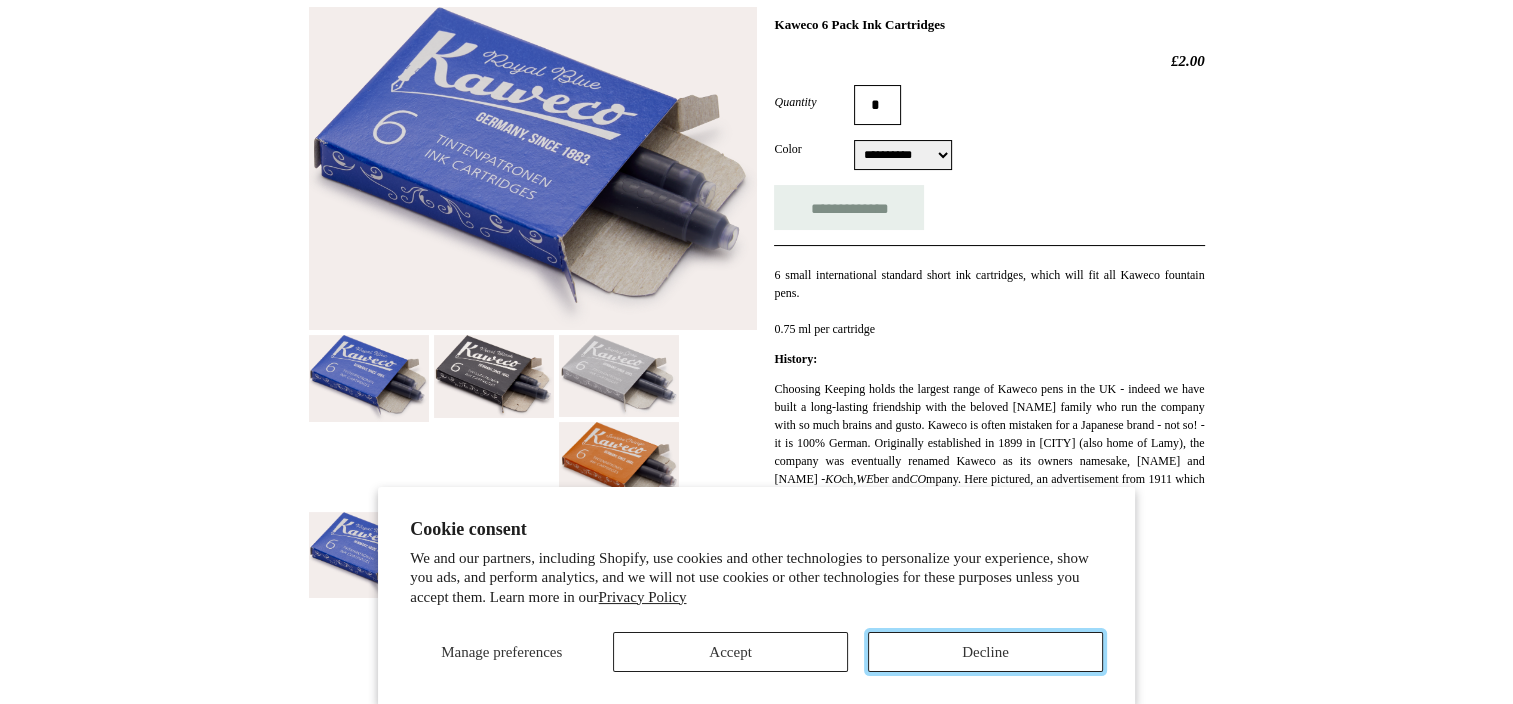 click on "Decline" at bounding box center (985, 652) 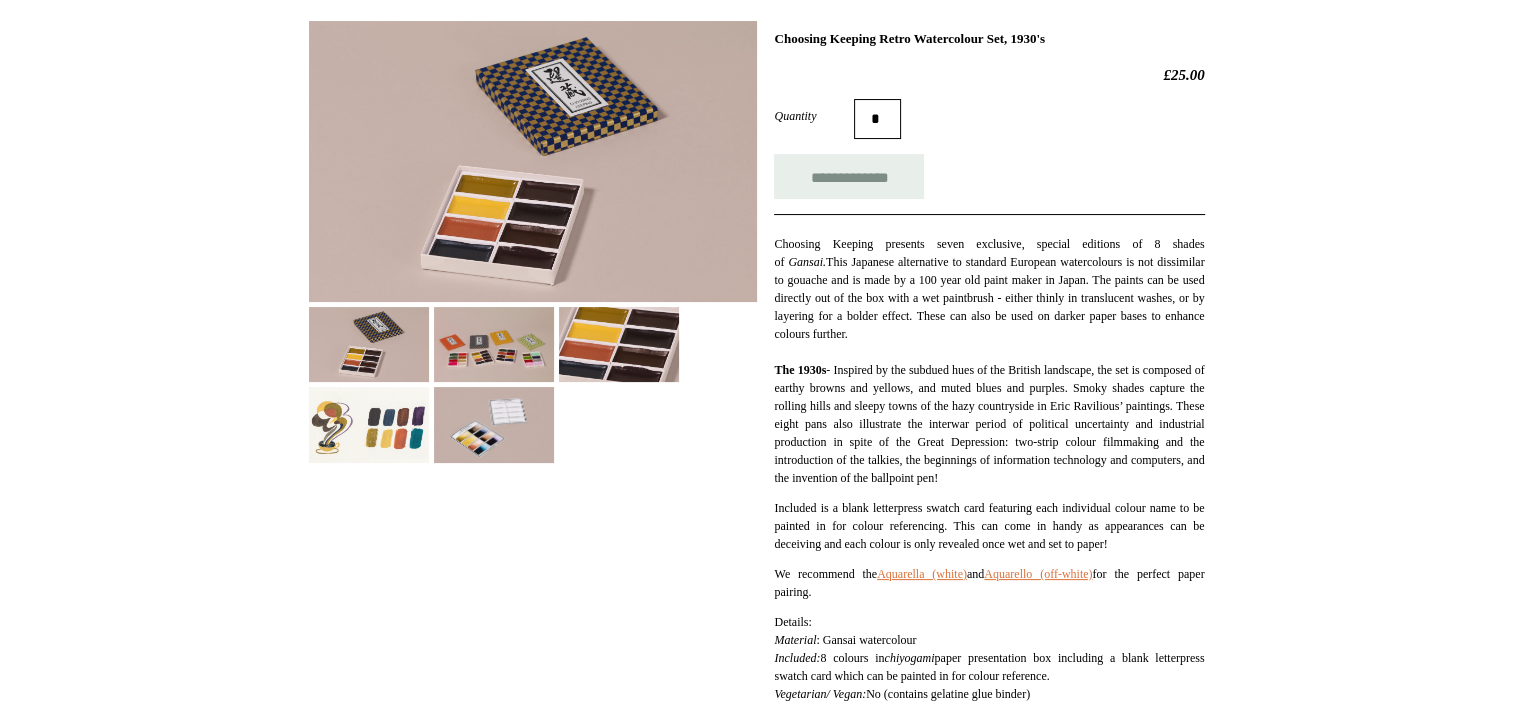 scroll, scrollTop: 300, scrollLeft: 0, axis: vertical 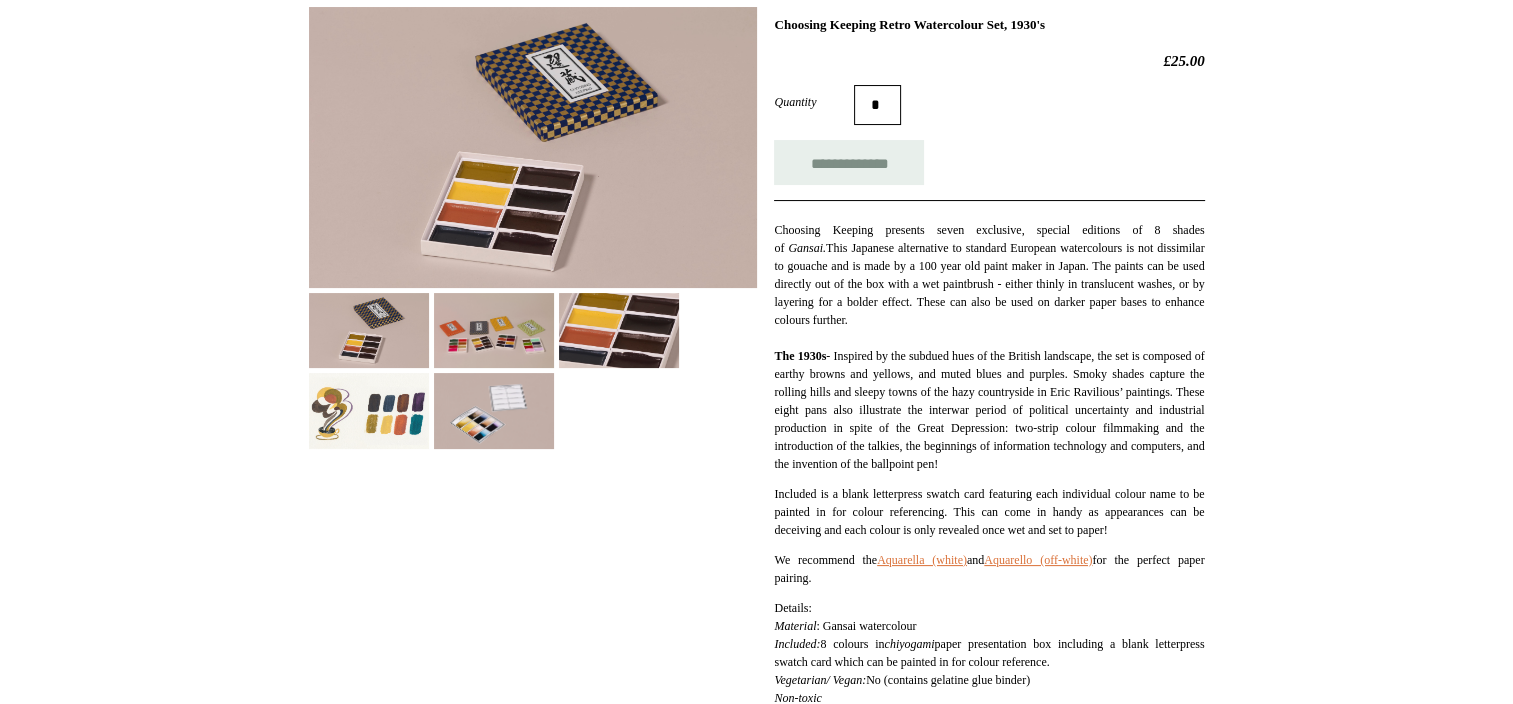 click at bounding box center [369, 410] 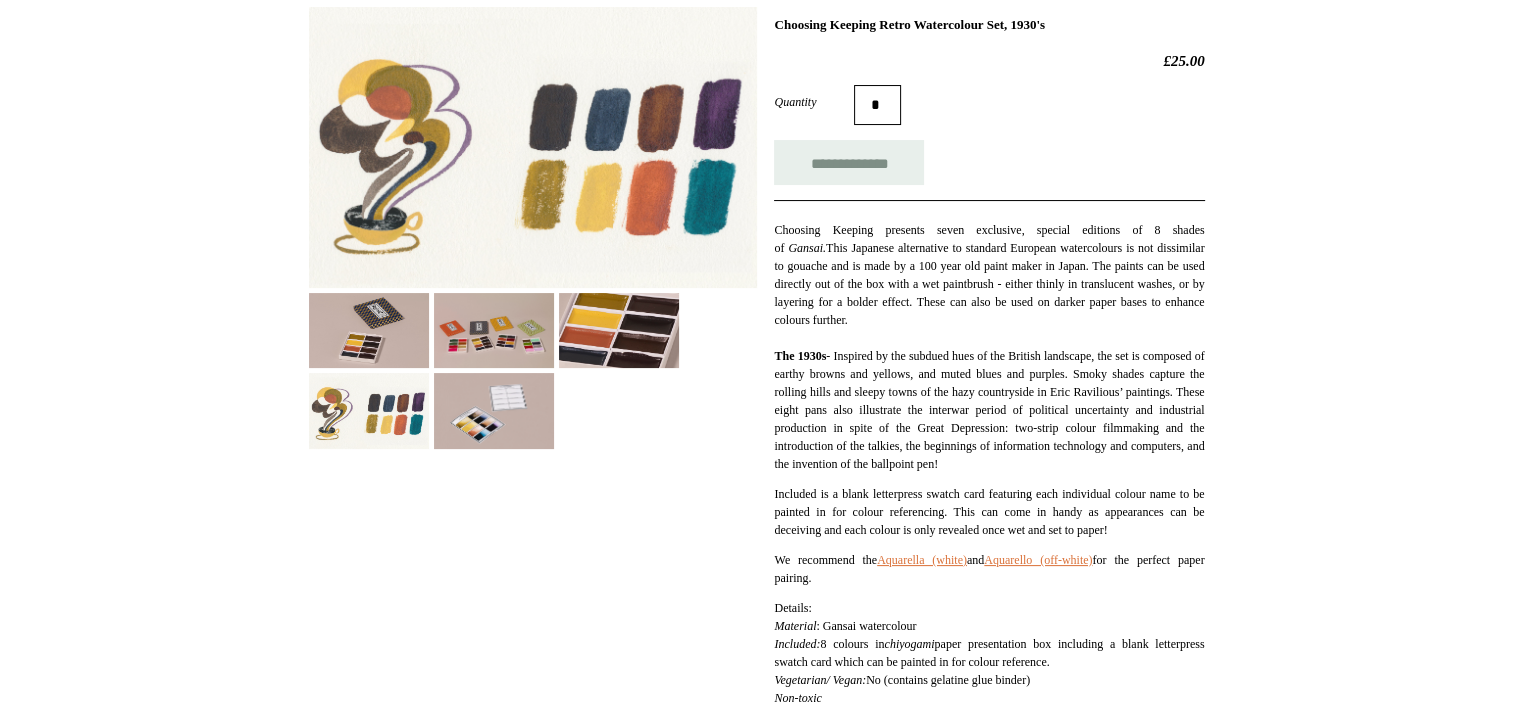click at bounding box center [494, 410] 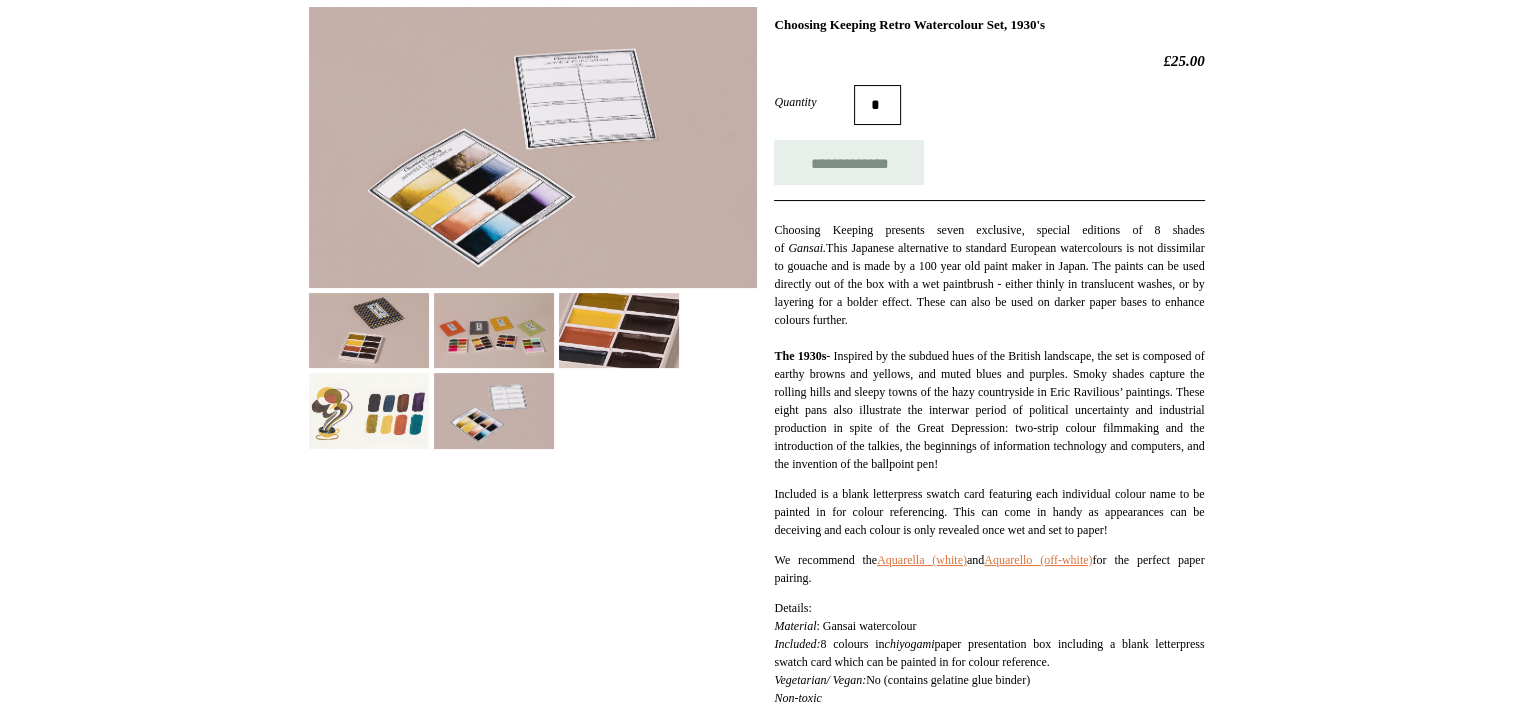 click at bounding box center [494, 330] 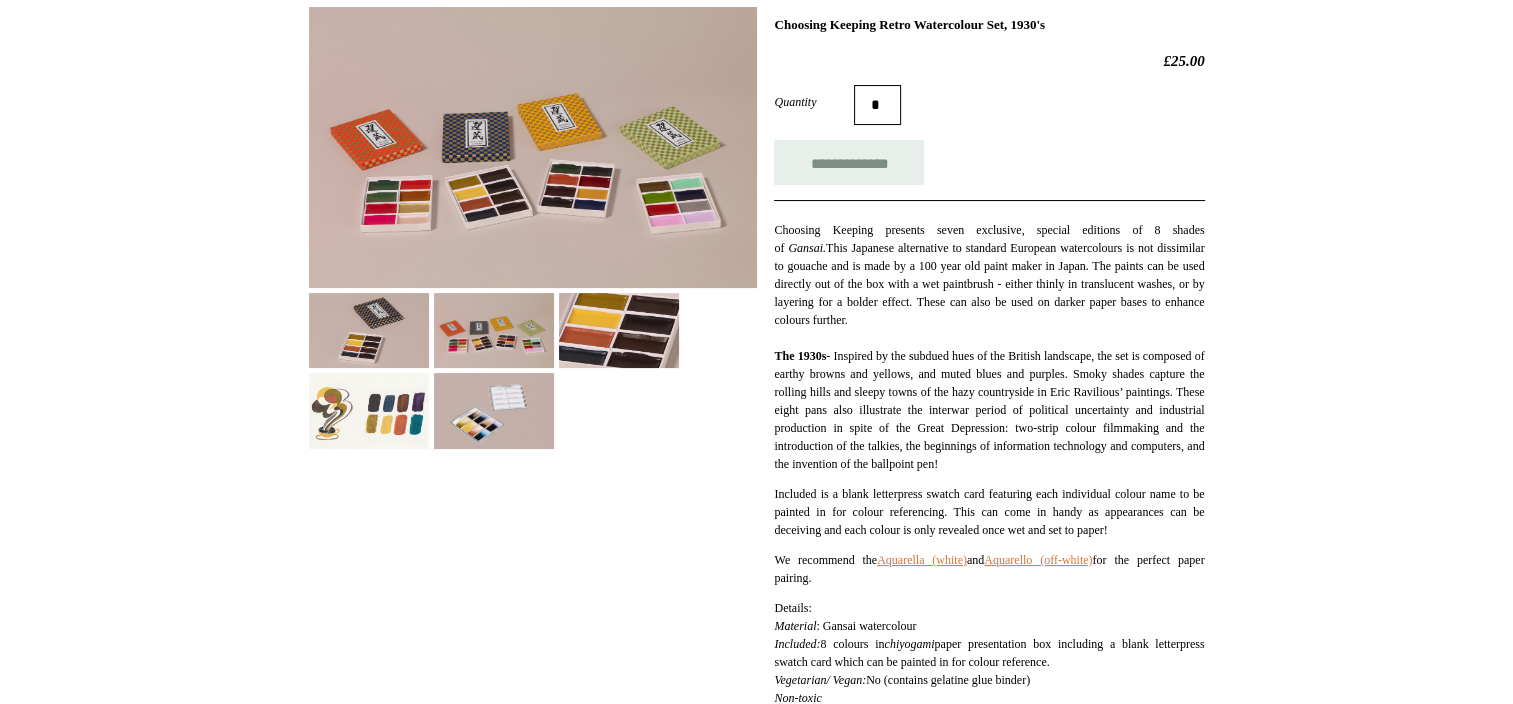 click at bounding box center (369, 330) 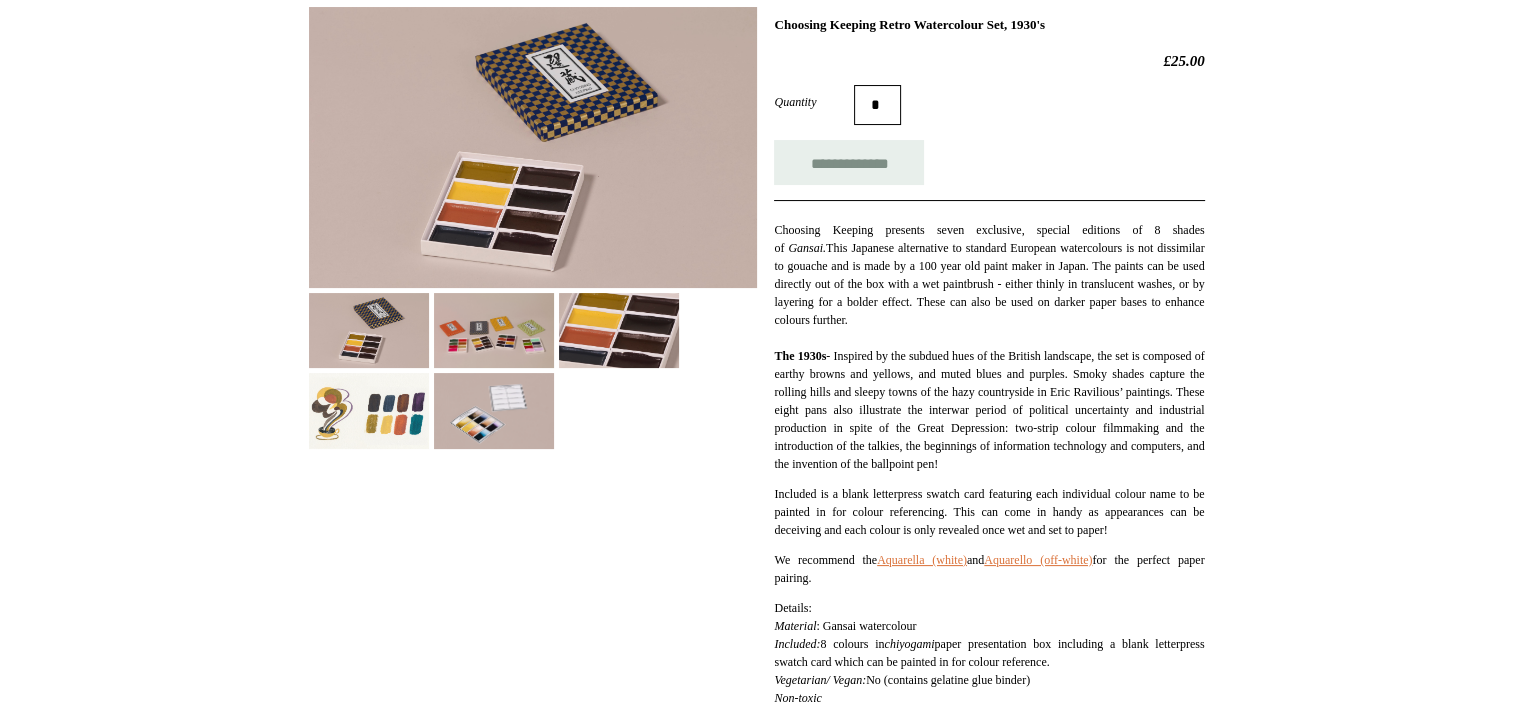 click at bounding box center [619, 330] 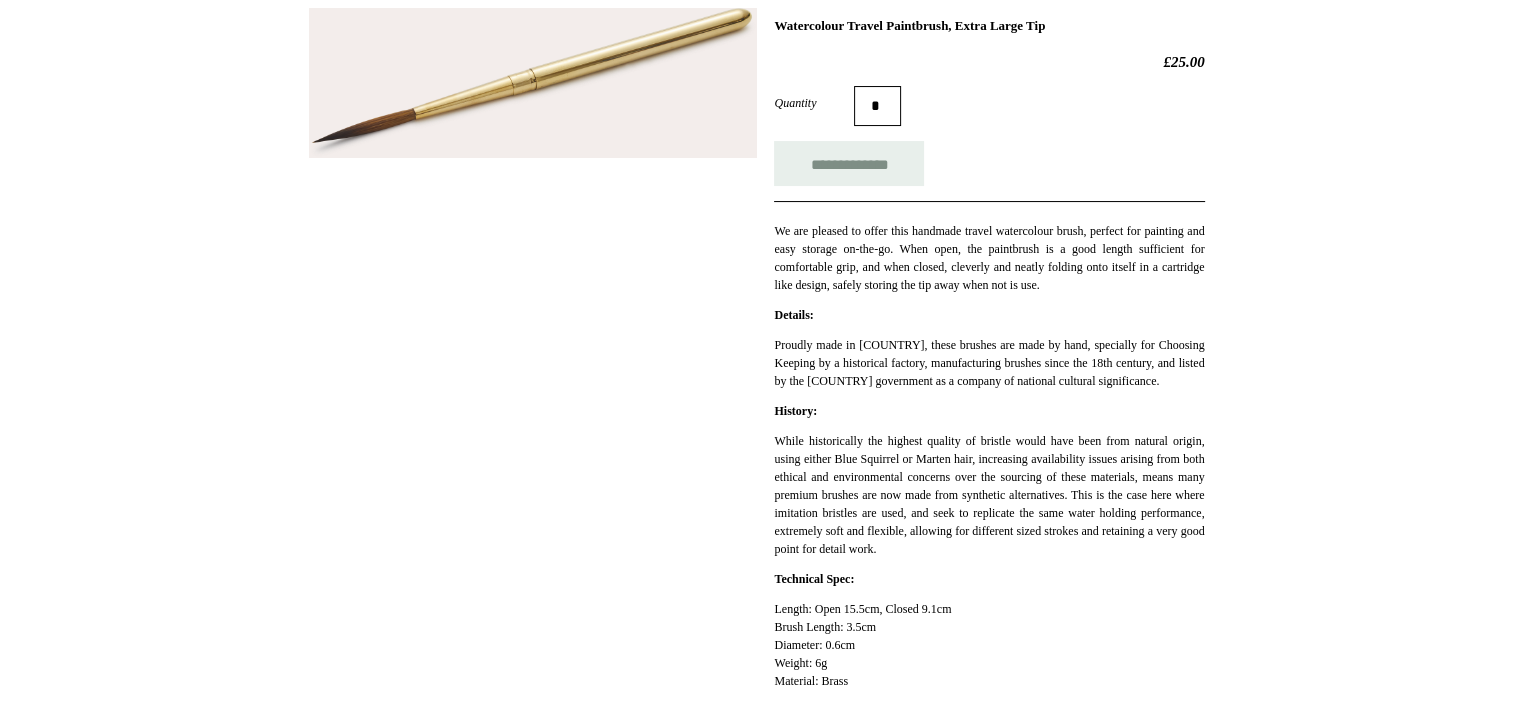 scroll, scrollTop: 300, scrollLeft: 0, axis: vertical 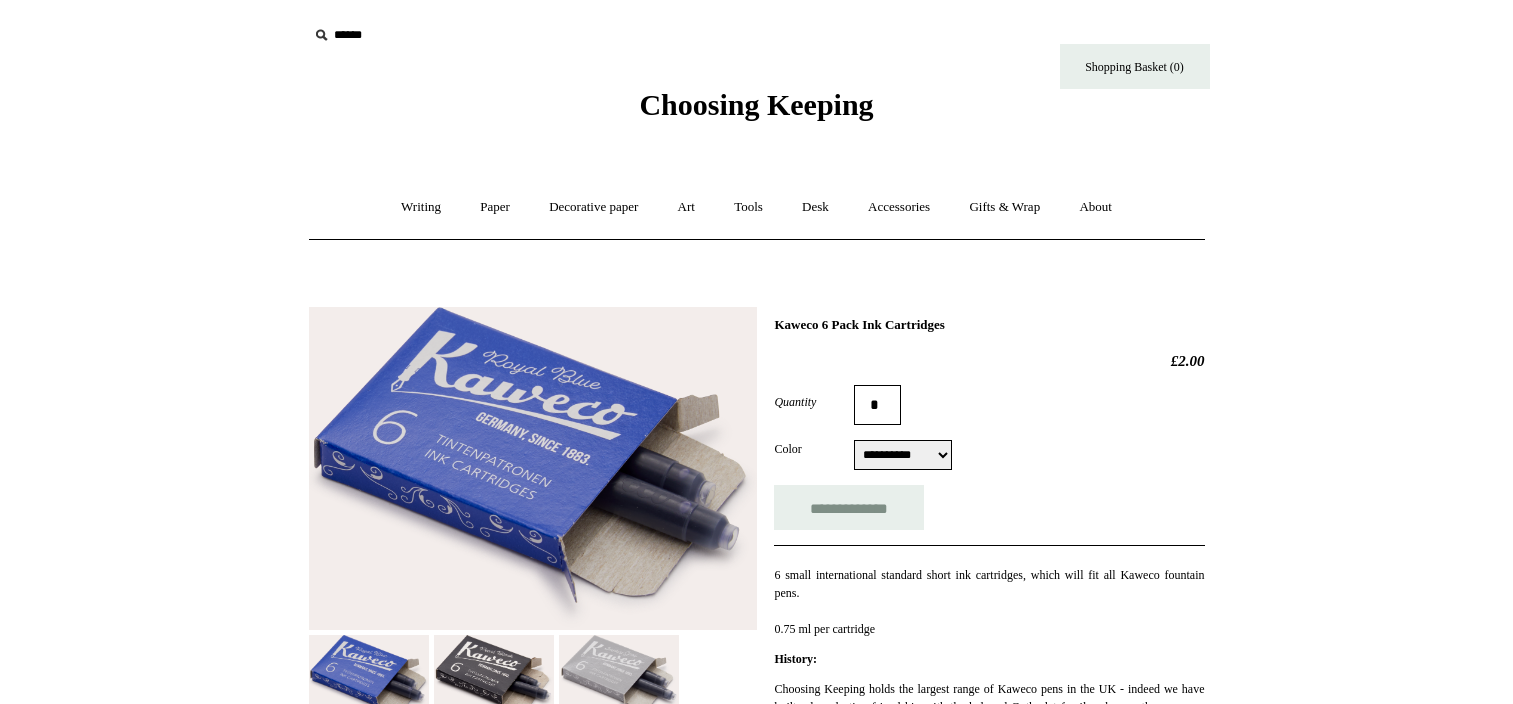 select on "**********" 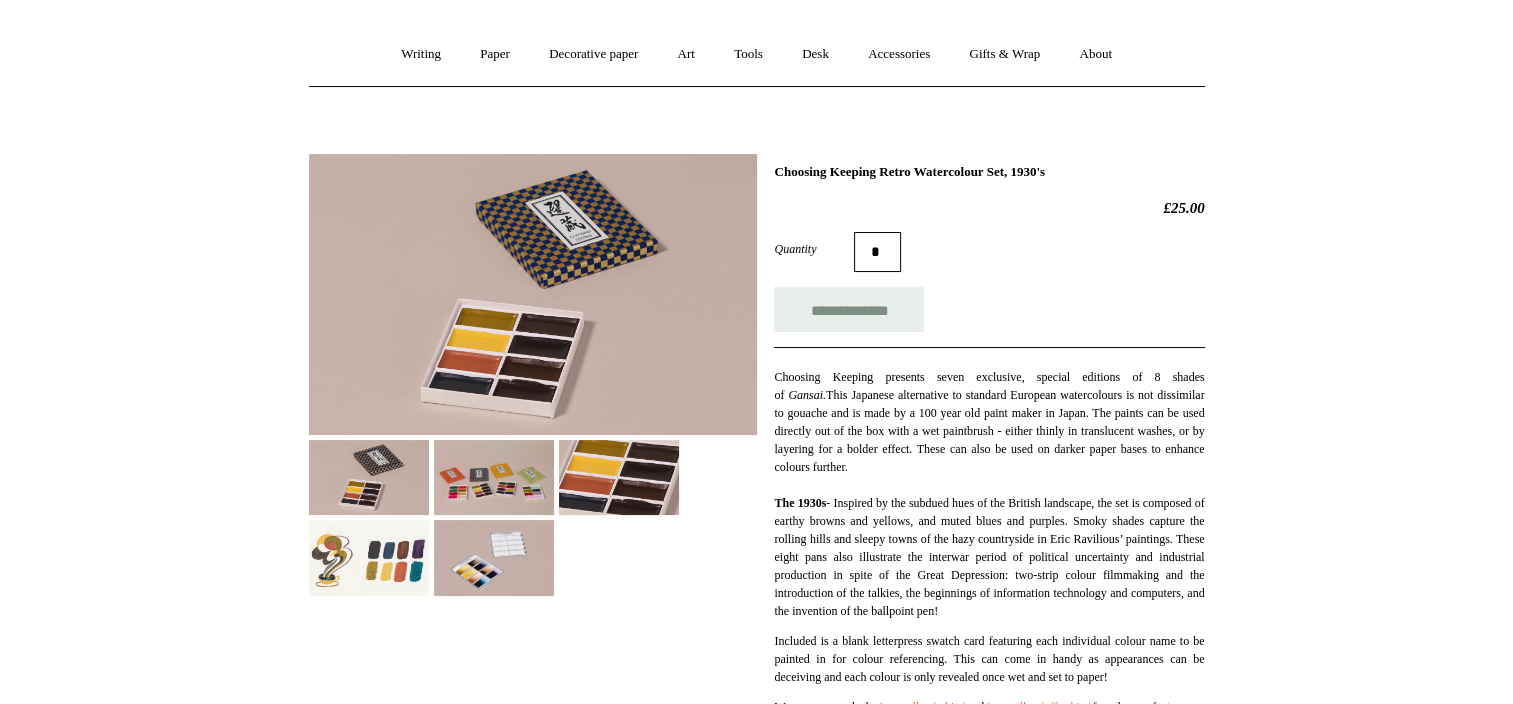 scroll, scrollTop: 200, scrollLeft: 0, axis: vertical 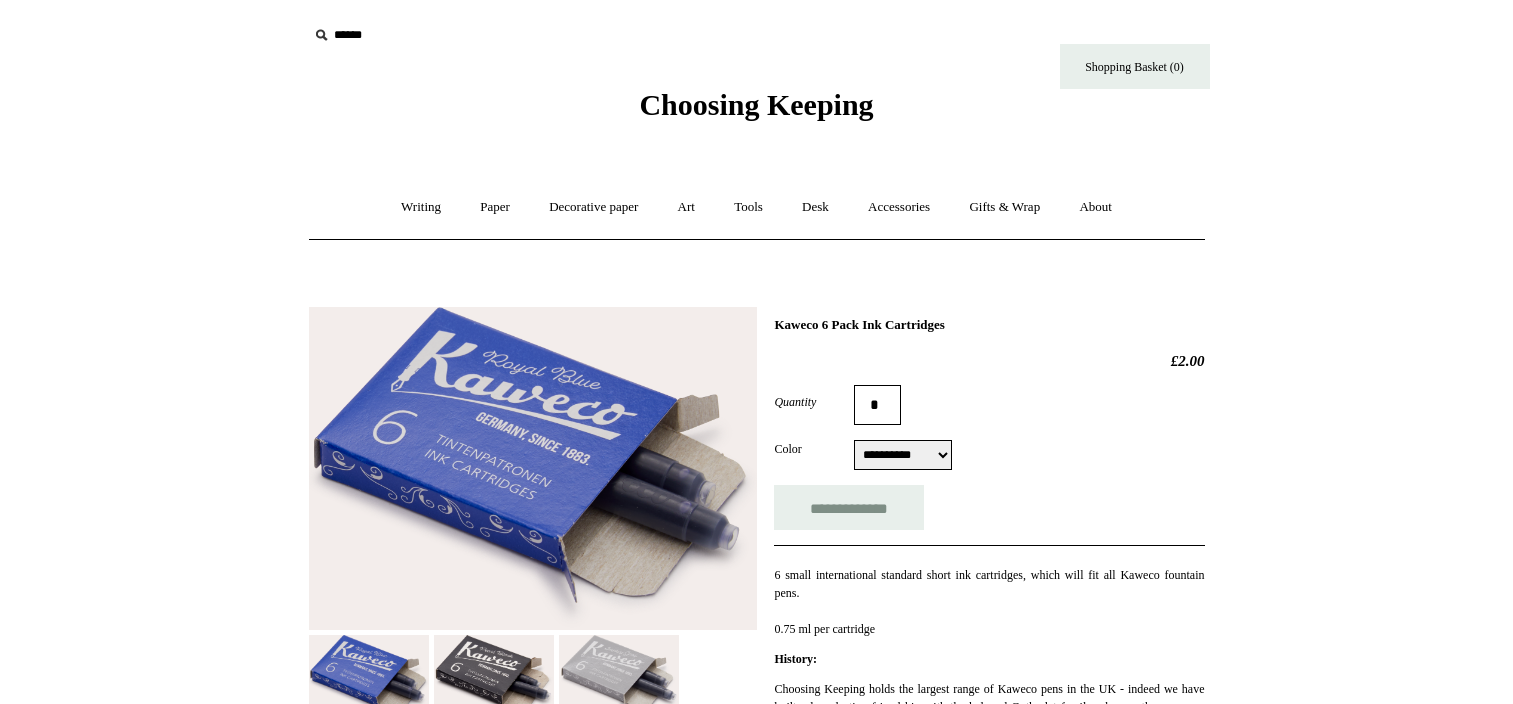 select on "**********" 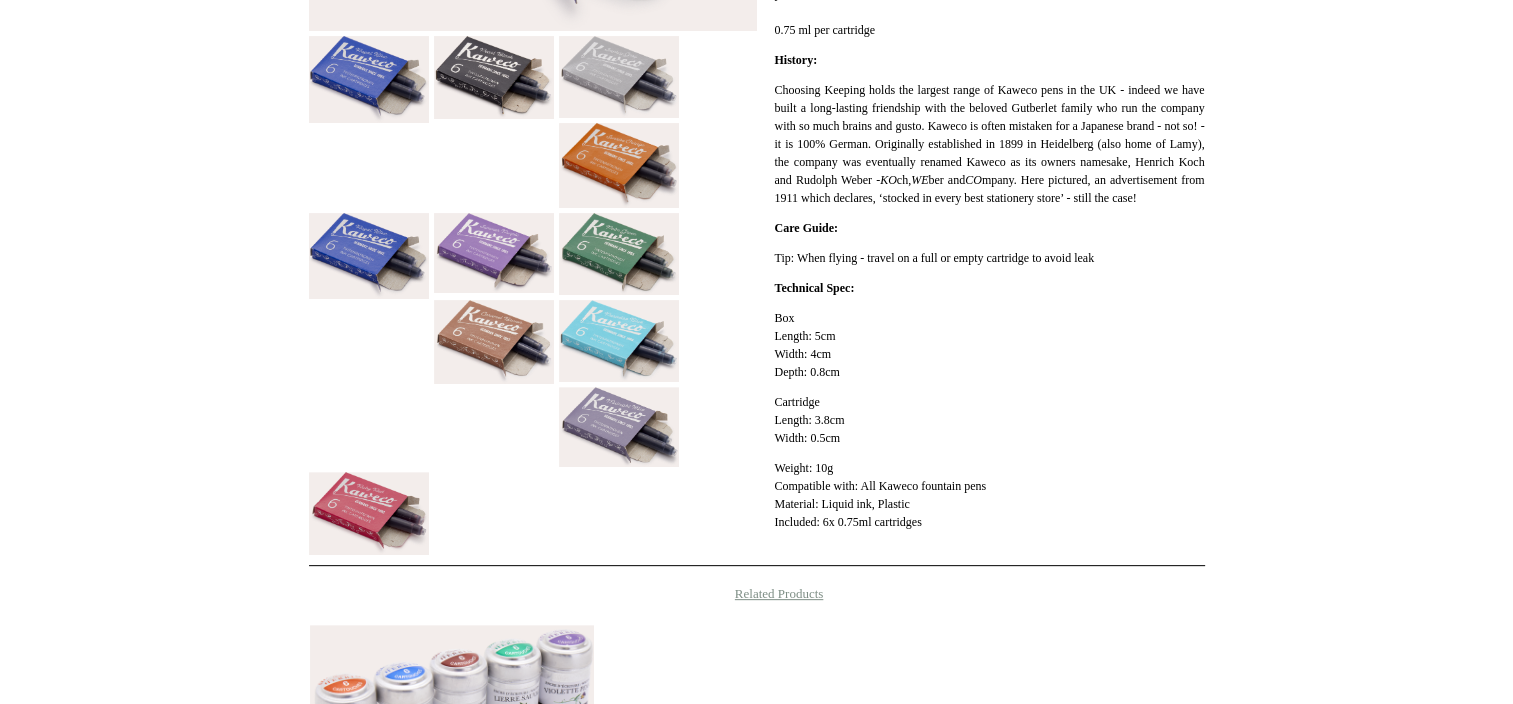 scroll, scrollTop: 600, scrollLeft: 0, axis: vertical 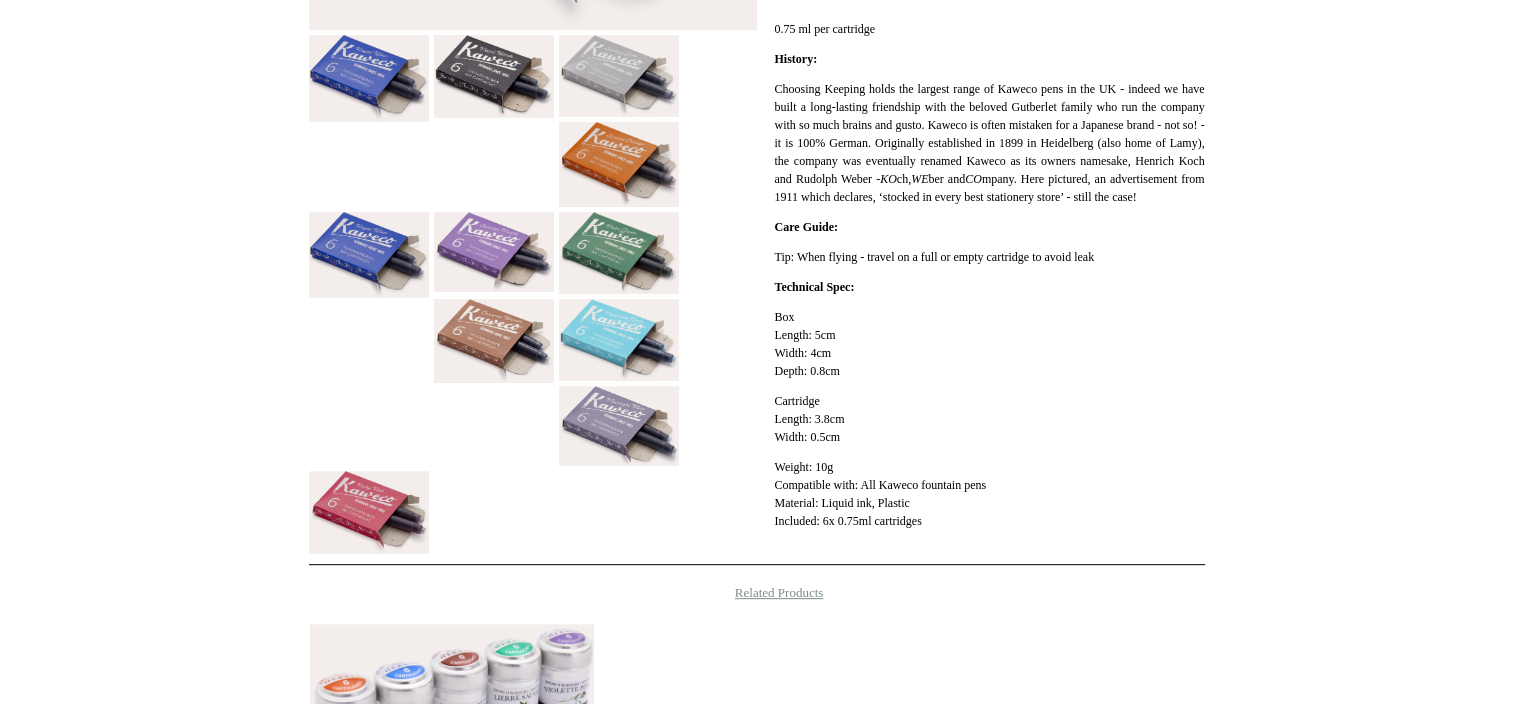 click at bounding box center (619, 340) 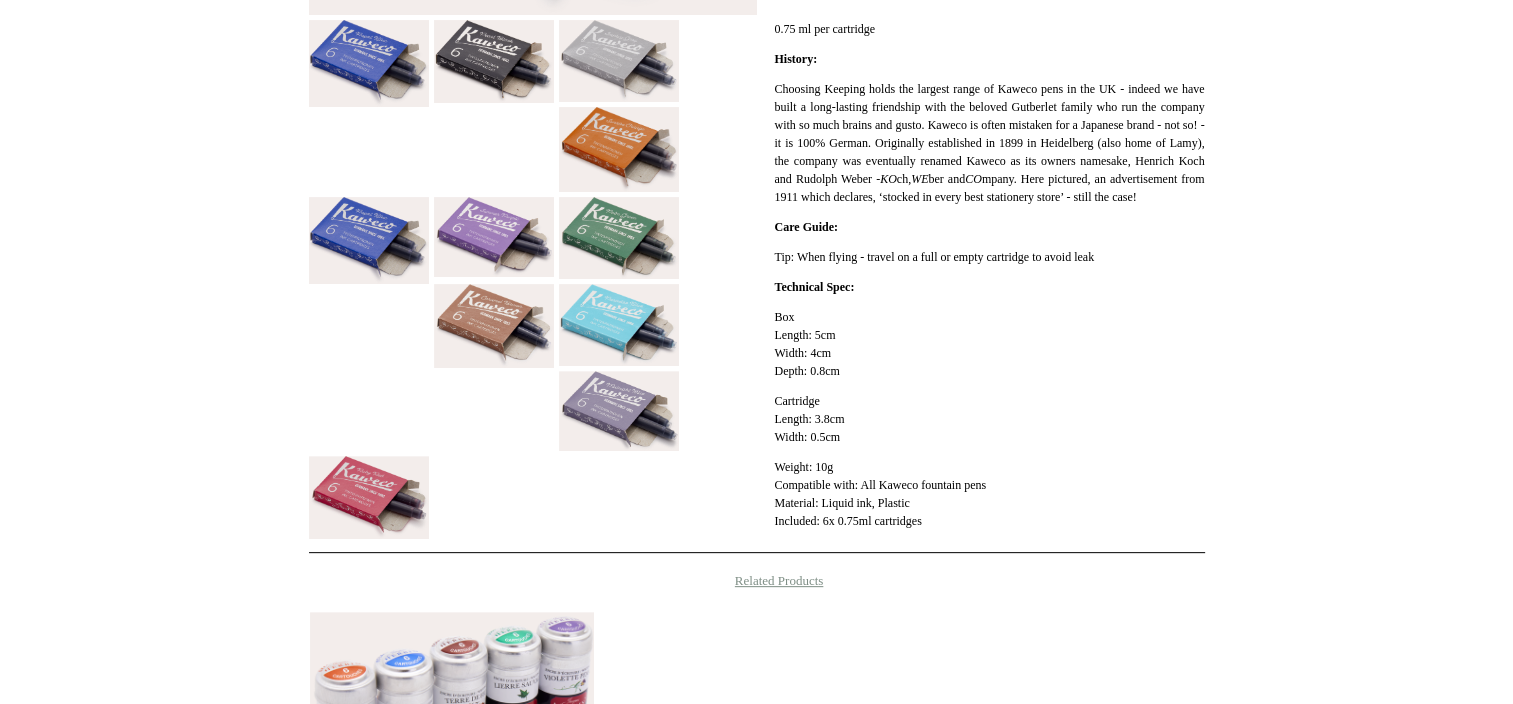 click at bounding box center (619, 238) 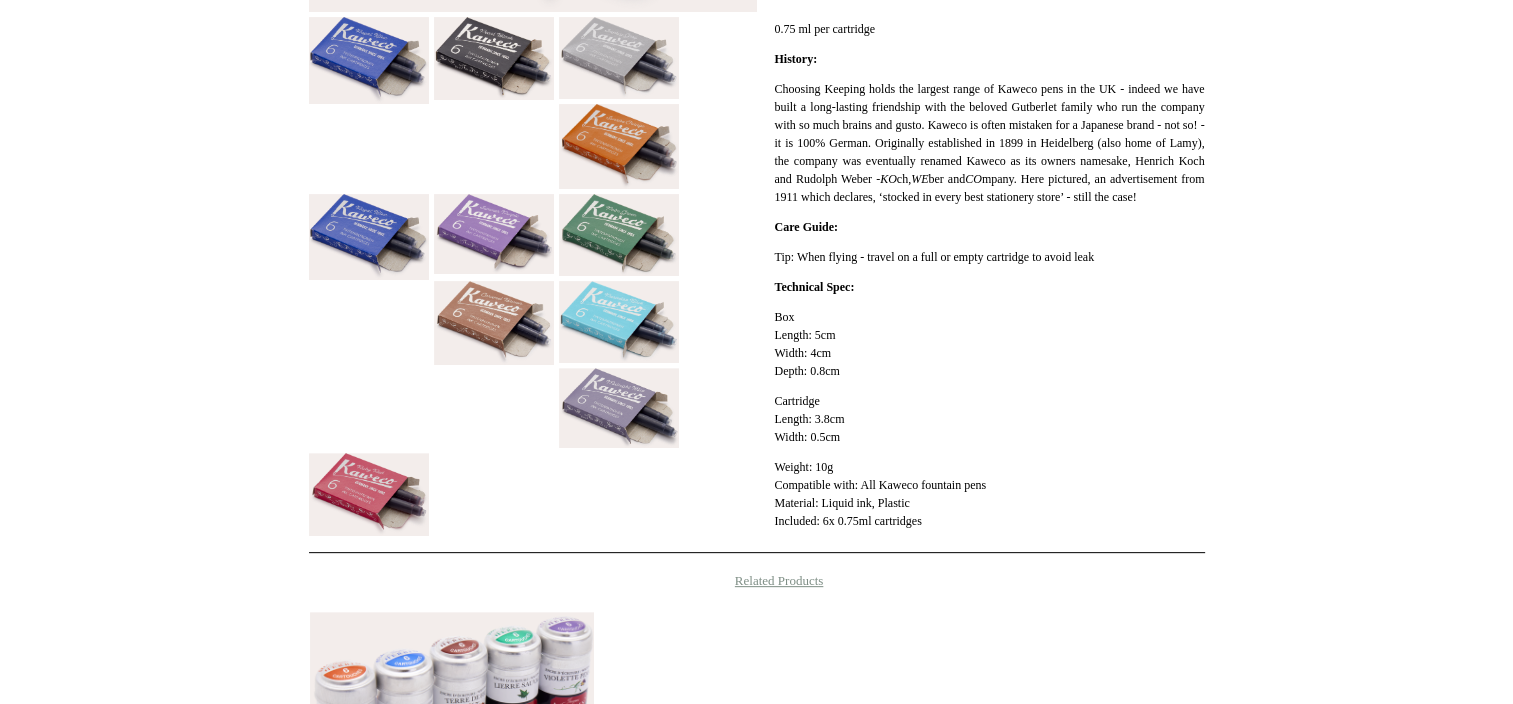 click at bounding box center (619, 146) 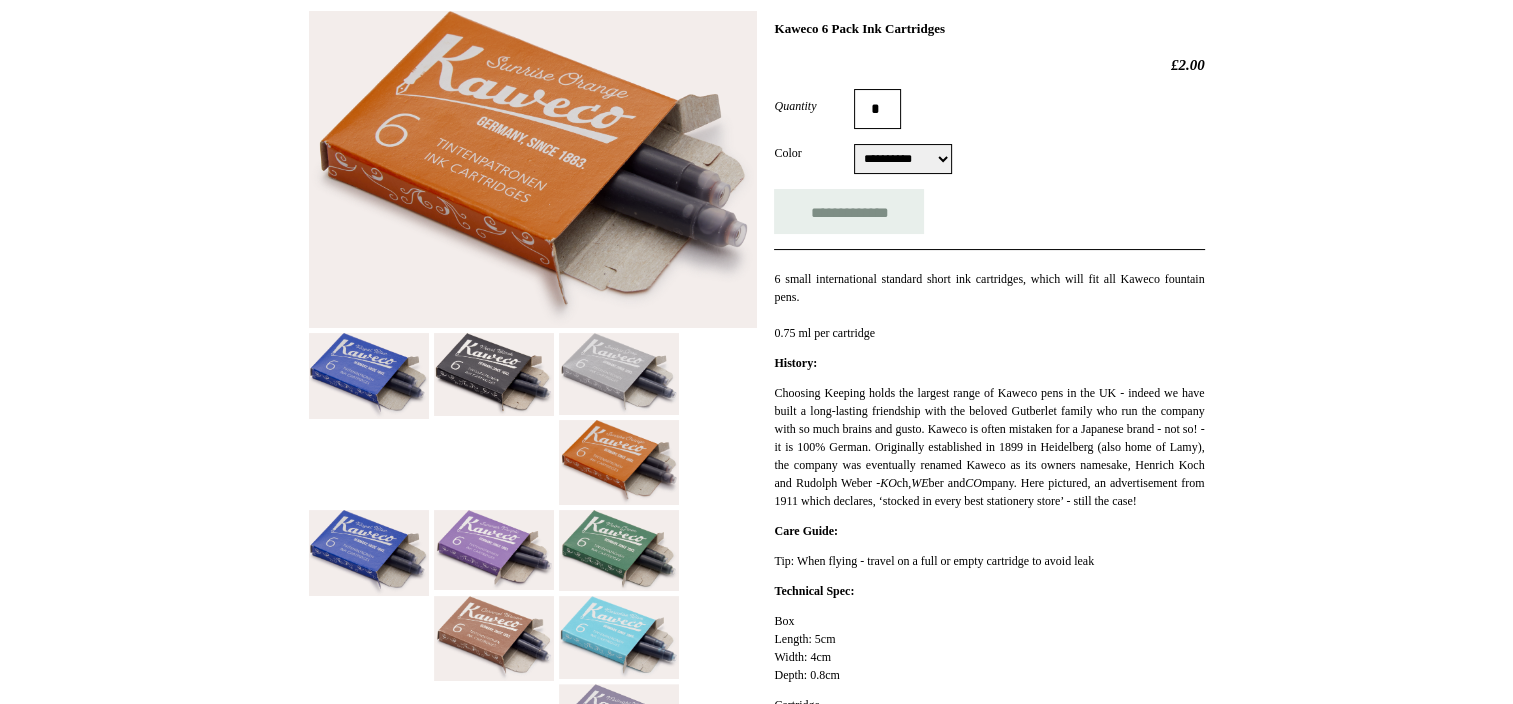 scroll, scrollTop: 200, scrollLeft: 0, axis: vertical 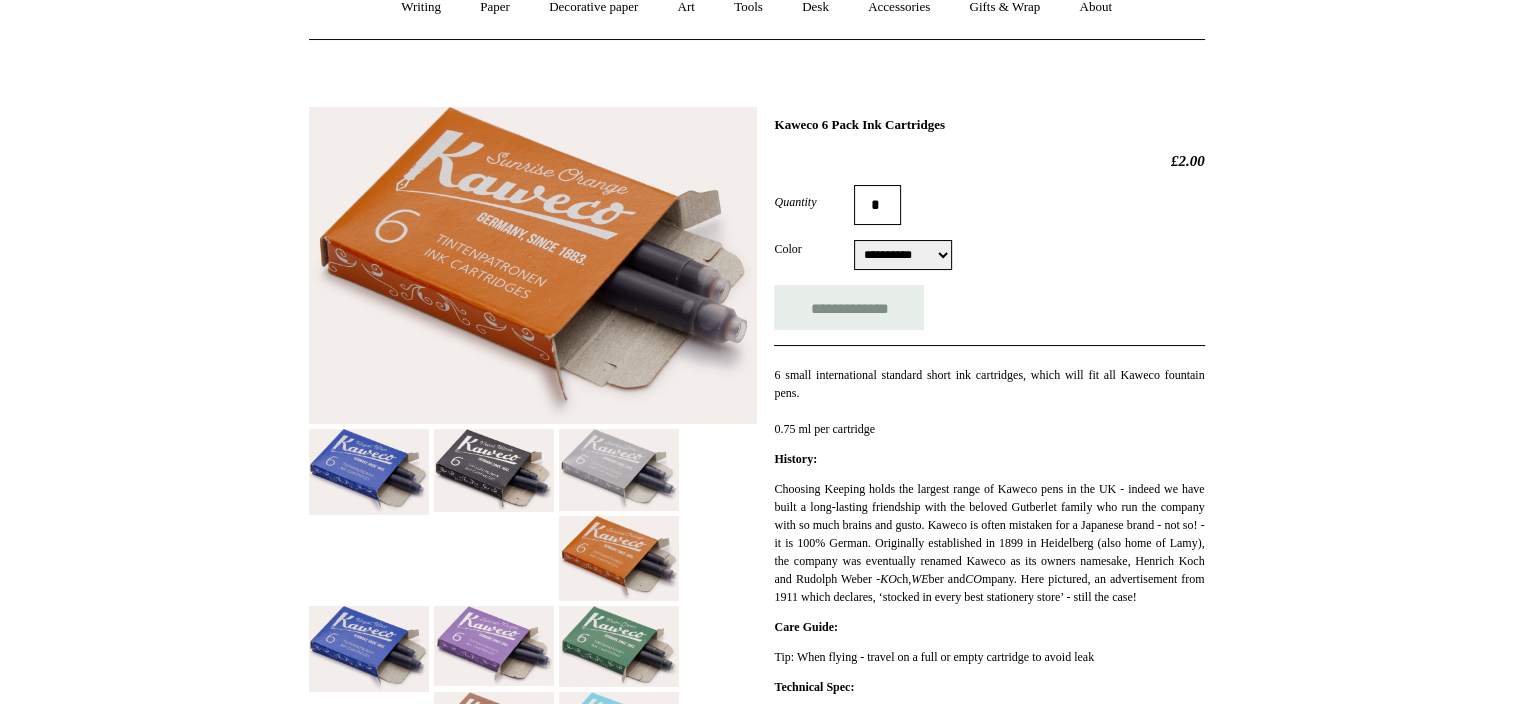 click at bounding box center [619, 470] 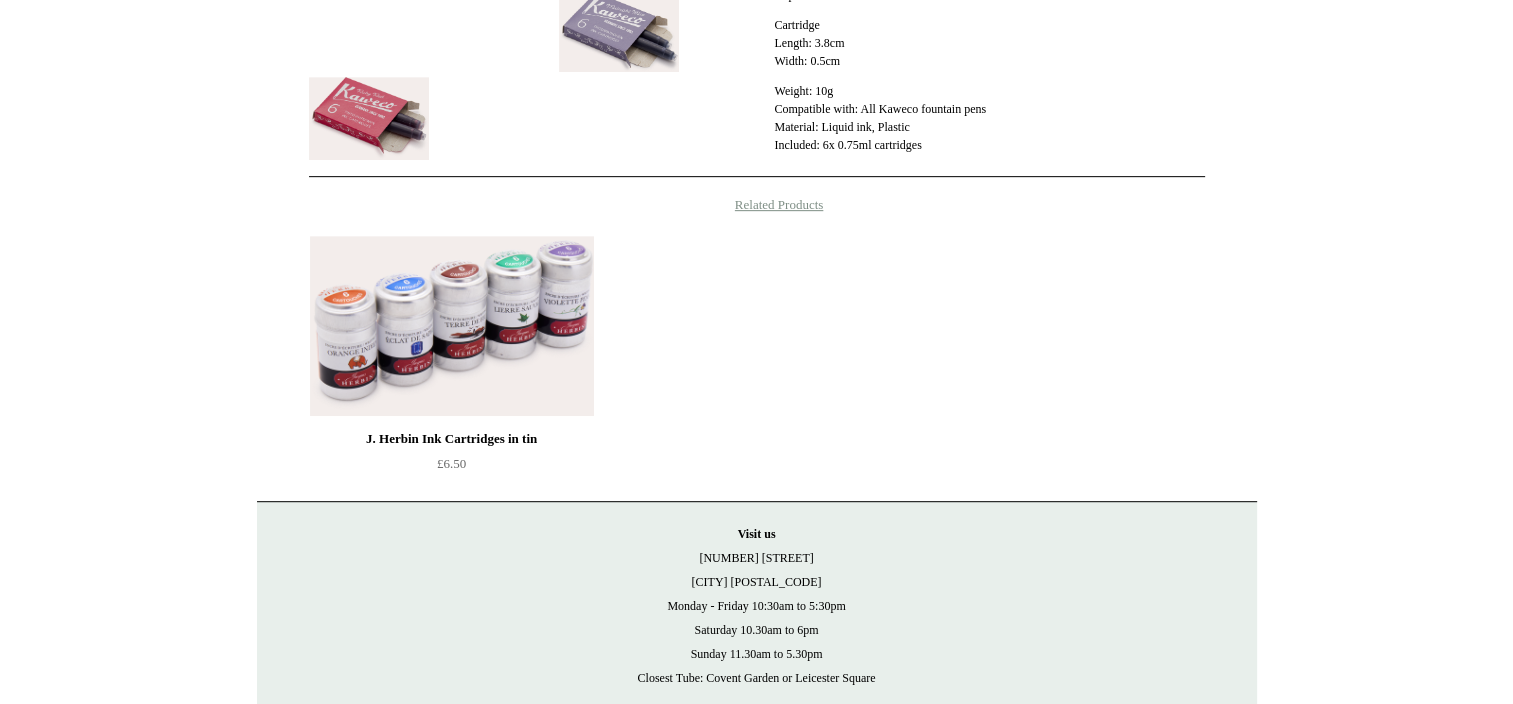 scroll, scrollTop: 1000, scrollLeft: 0, axis: vertical 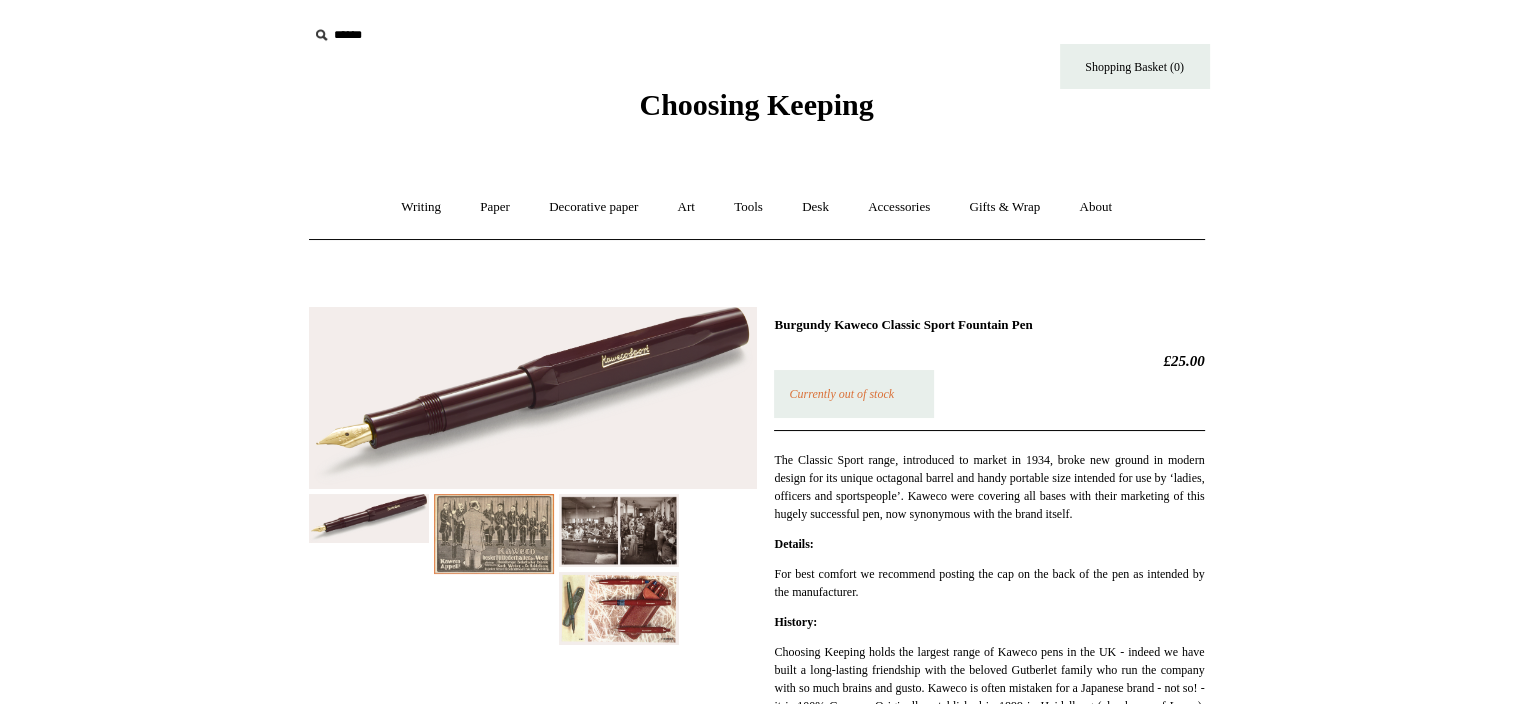 click at bounding box center [369, 518] 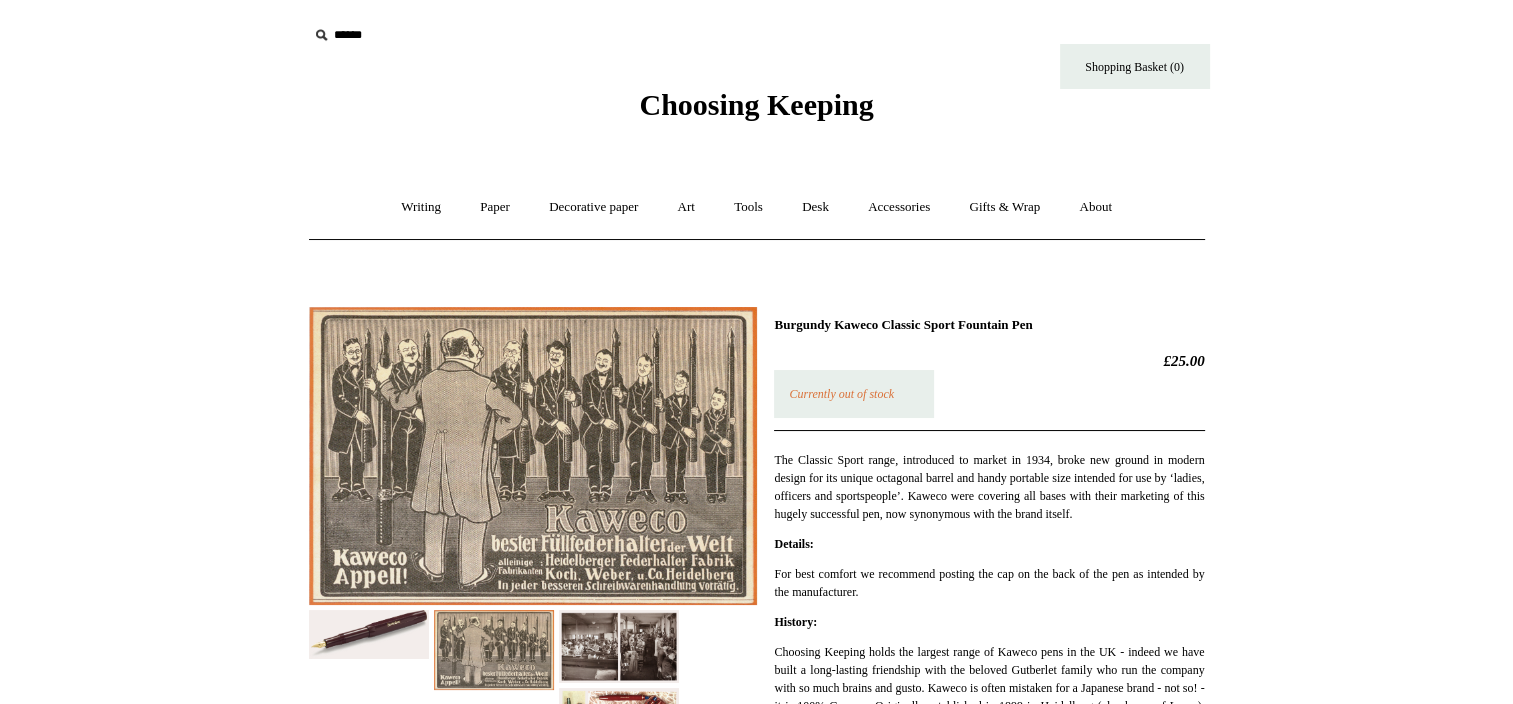 click at bounding box center (619, 646) 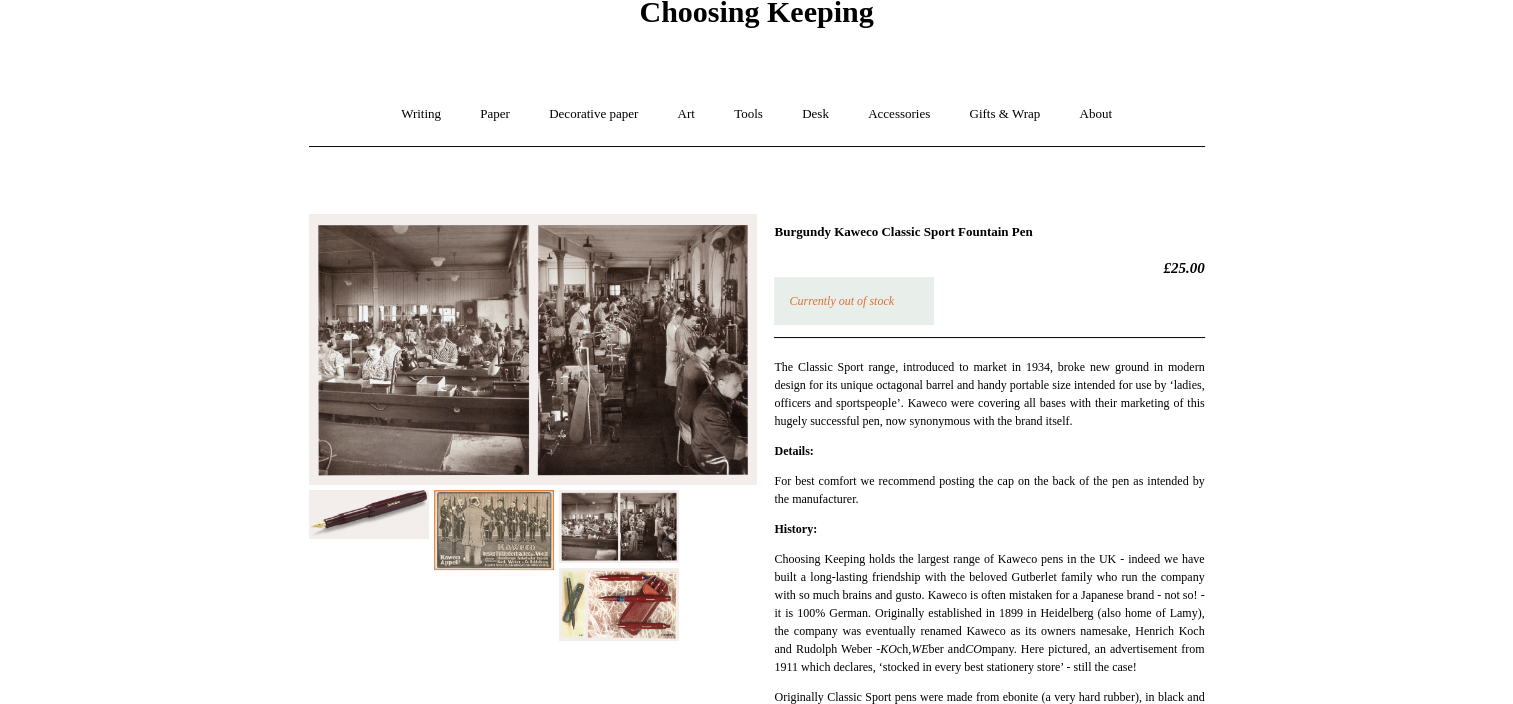 scroll, scrollTop: 200, scrollLeft: 0, axis: vertical 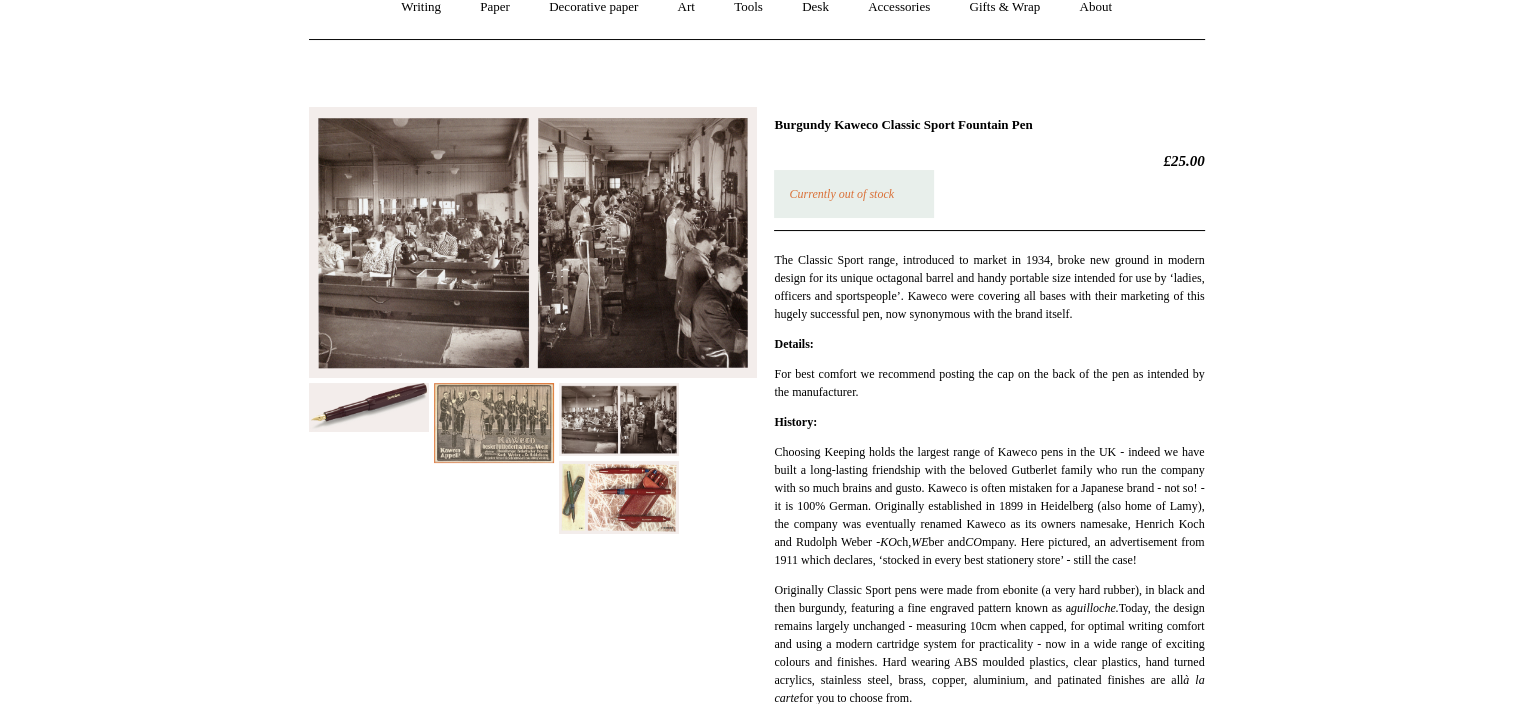 click at bounding box center [619, 497] 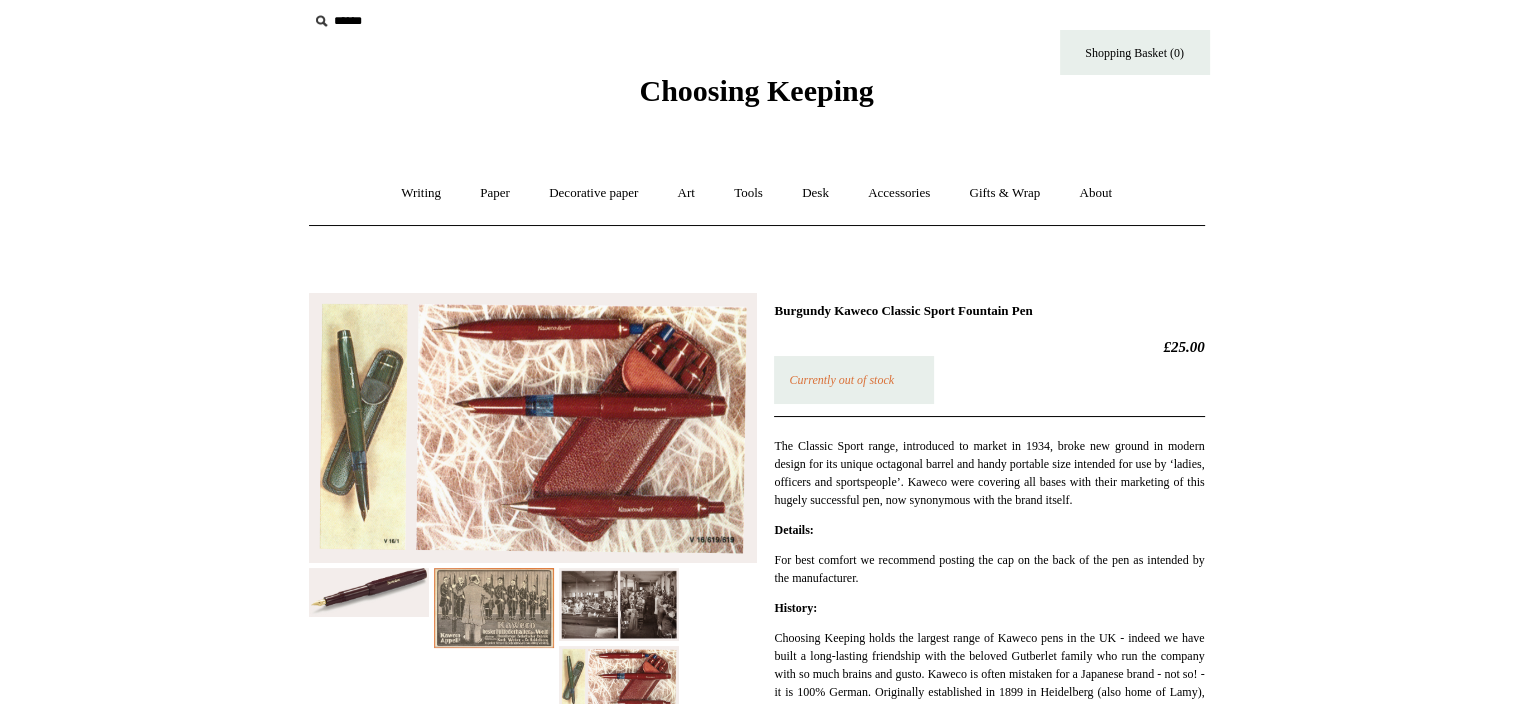 scroll, scrollTop: 0, scrollLeft: 0, axis: both 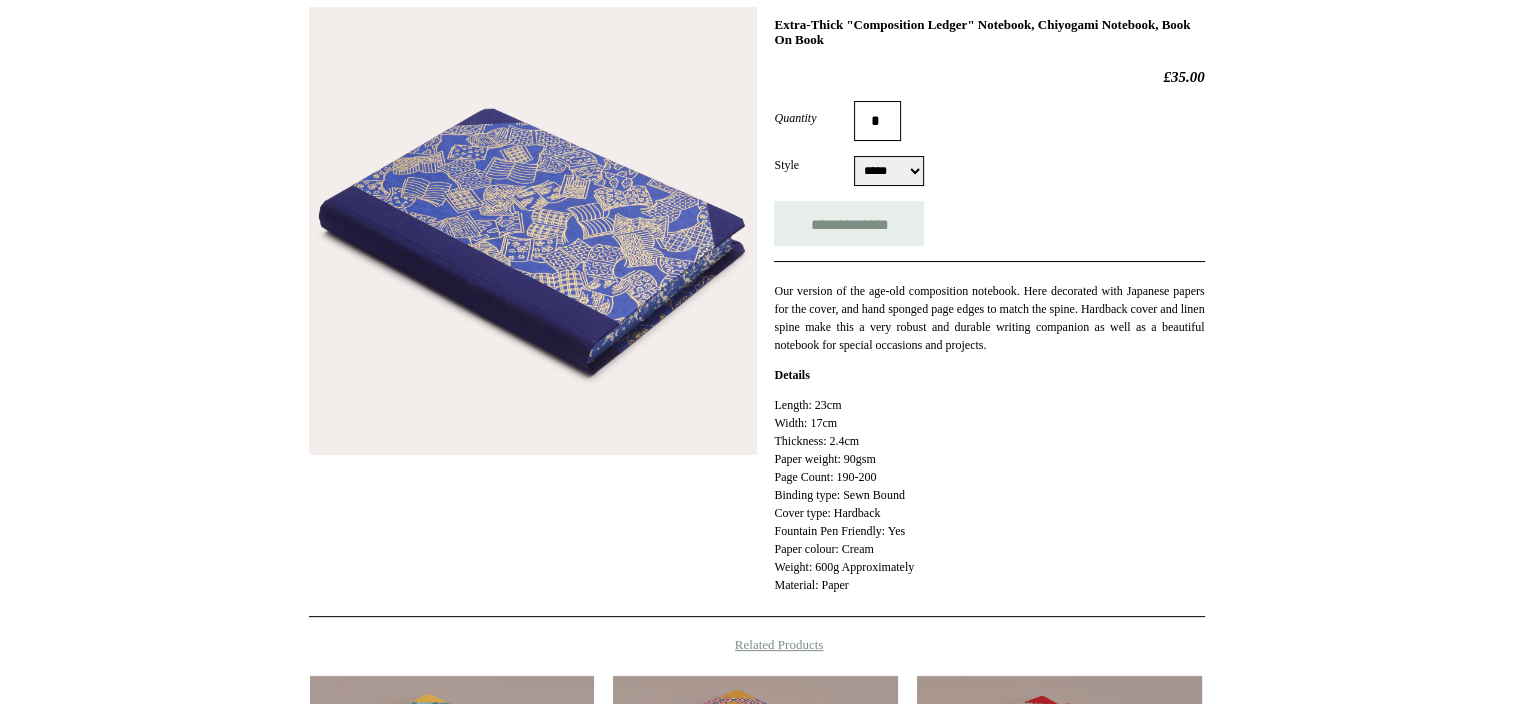 click at bounding box center [533, 231] 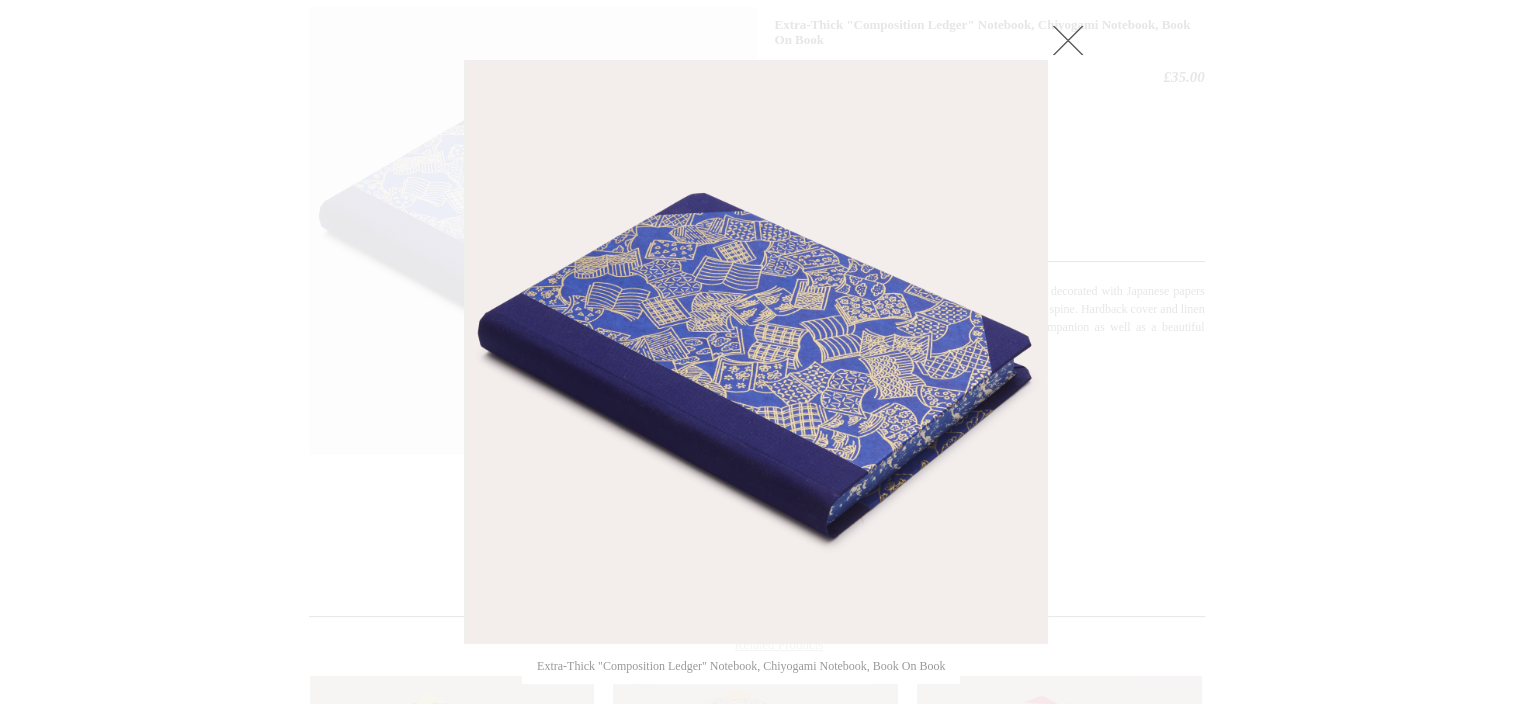 click at bounding box center [756, 476] 